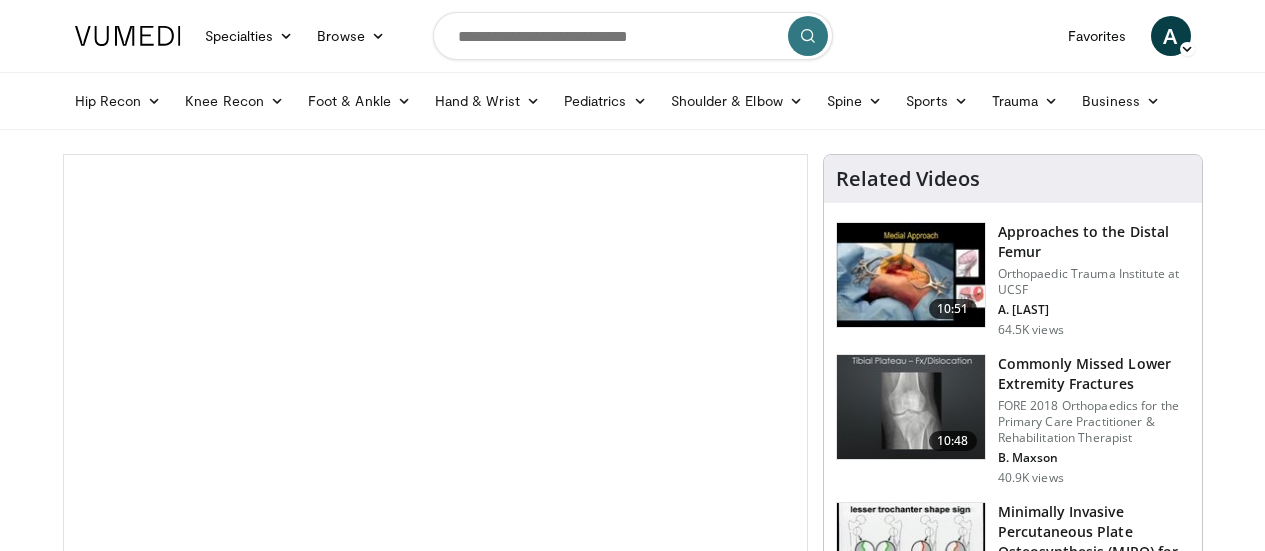 scroll, scrollTop: 0, scrollLeft: 0, axis: both 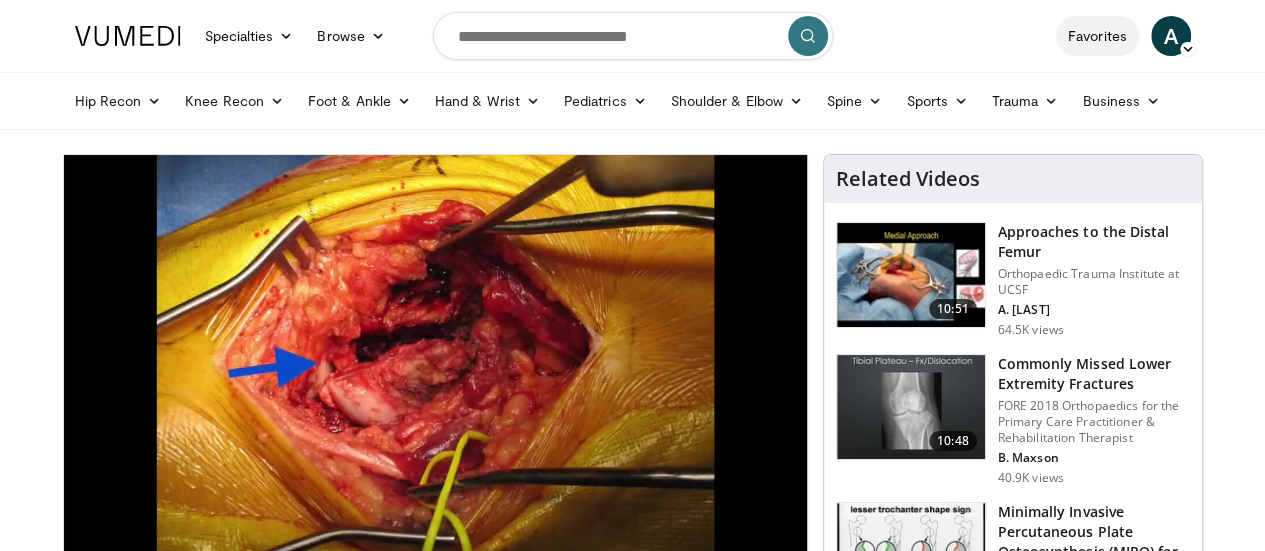 click on "Favorites" at bounding box center (1097, 36) 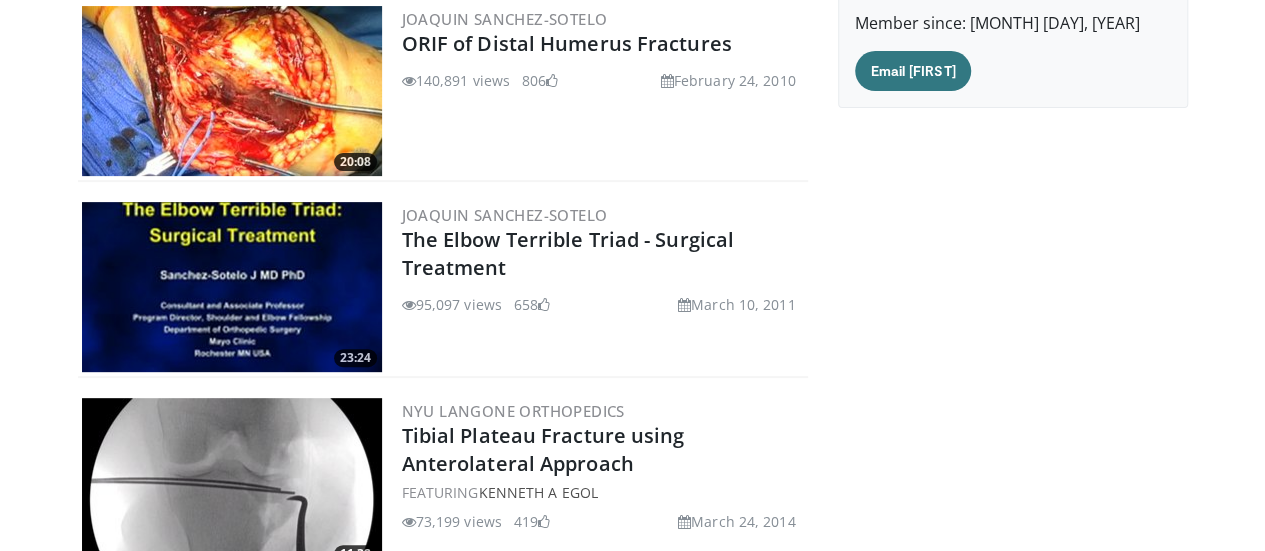 scroll, scrollTop: 3164, scrollLeft: 0, axis: vertical 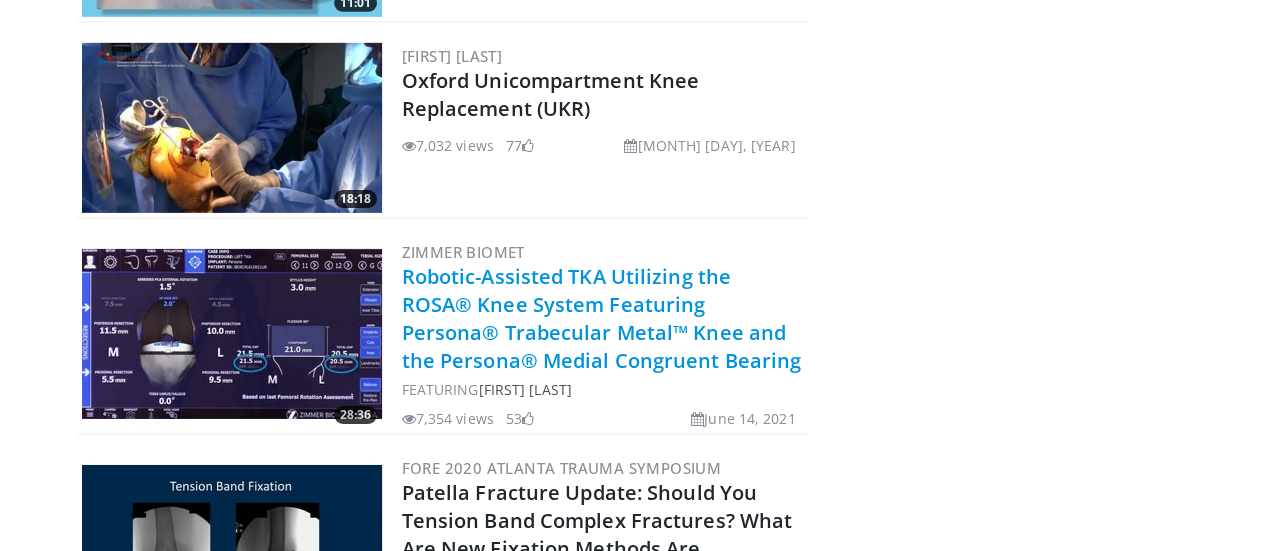click on "Robotic-Assisted TKA Utilizing the ROSA® Knee System Featuring Persona® Trabecular Metal™ Knee and the Persona® Medial Congruent Bearing" at bounding box center [602, 318] 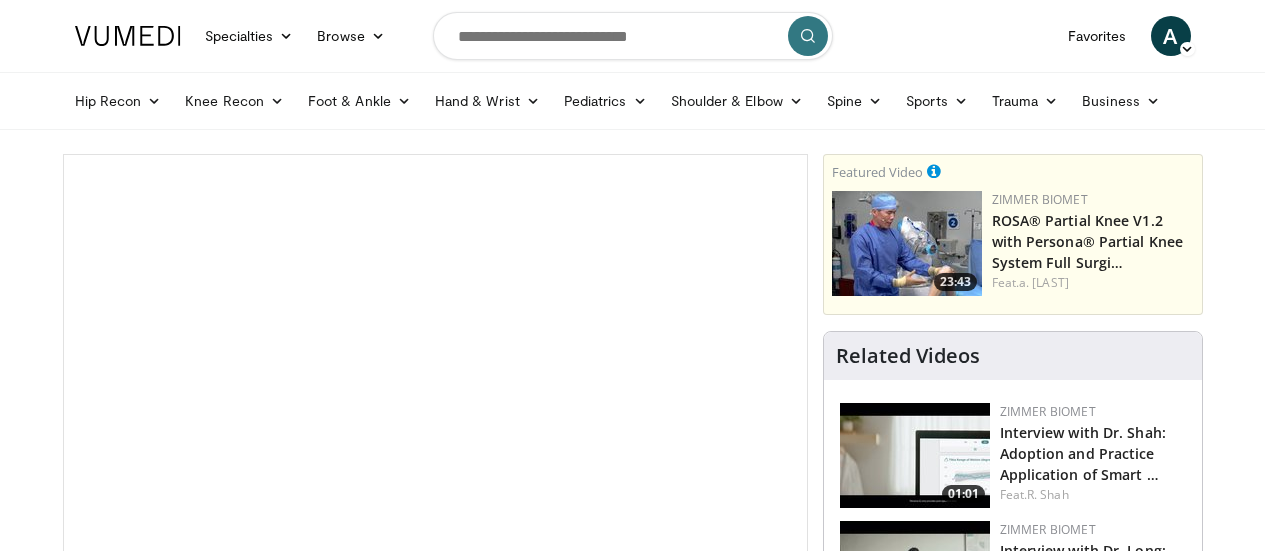scroll, scrollTop: 0, scrollLeft: 0, axis: both 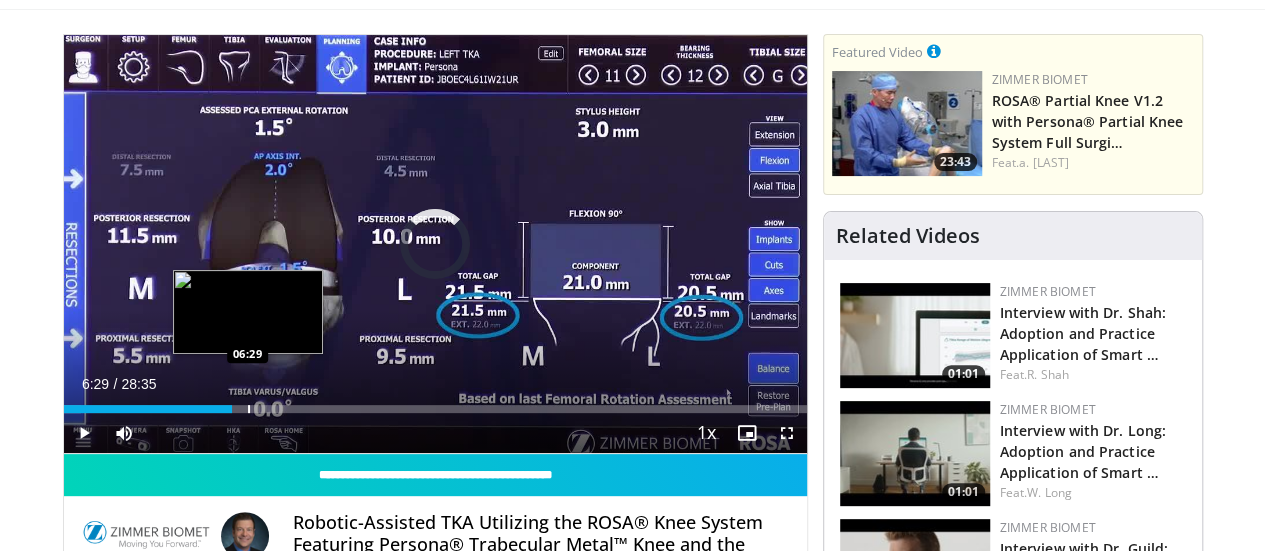 click on "Loaded :  2.31% 00:01 06:29" at bounding box center [435, 403] 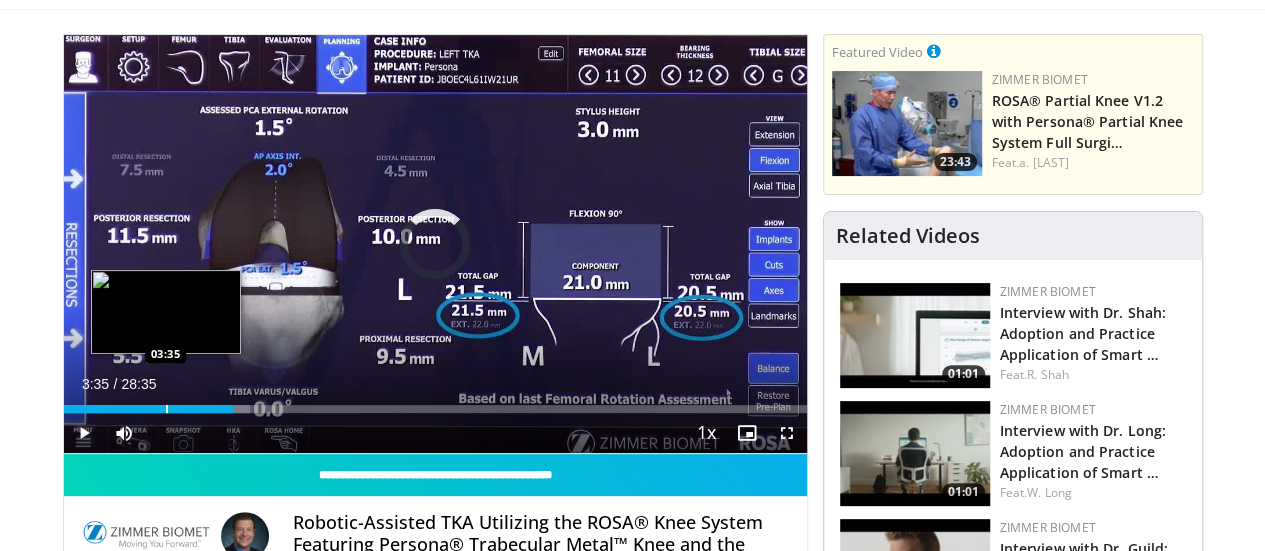 click at bounding box center (167, 409) 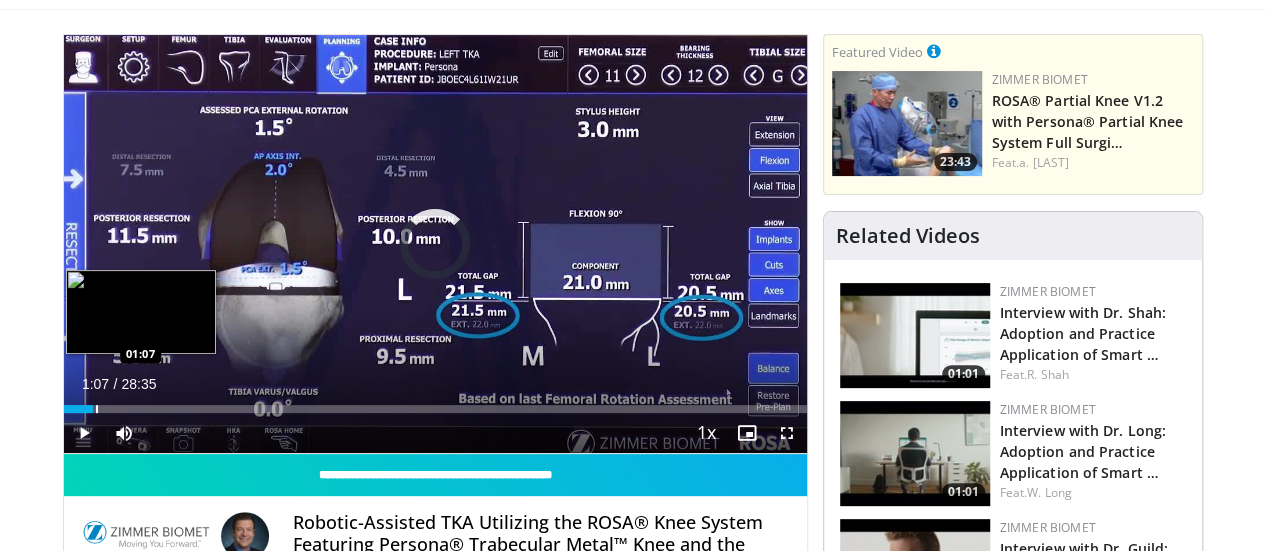 click at bounding box center (97, 409) 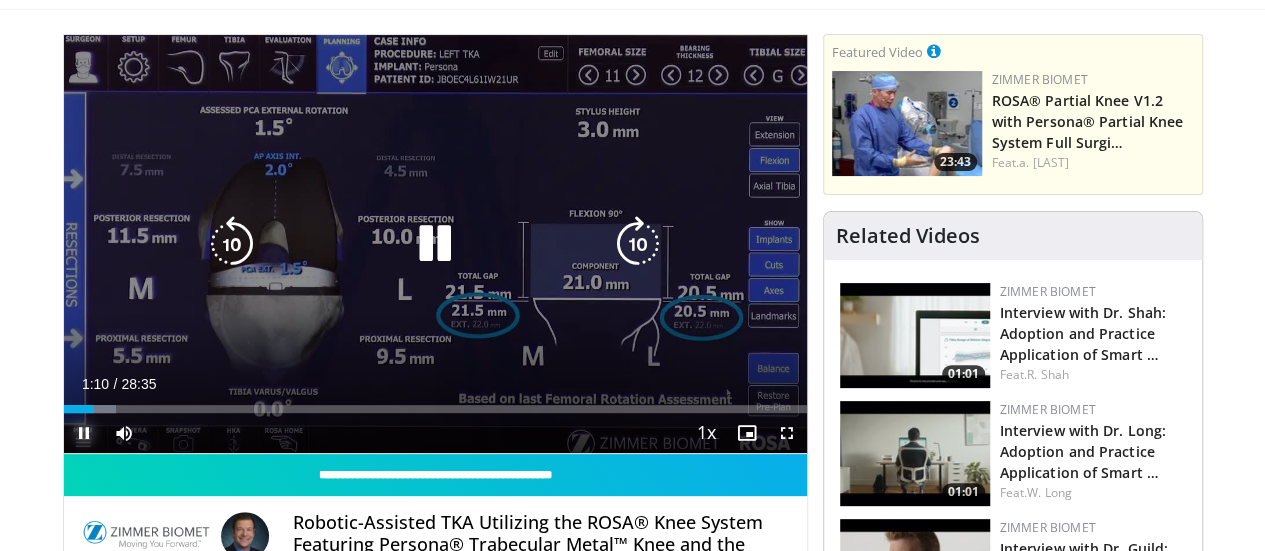 drag, startPoint x: 26, startPoint y: 451, endPoint x: 86, endPoint y: 336, distance: 129.71121 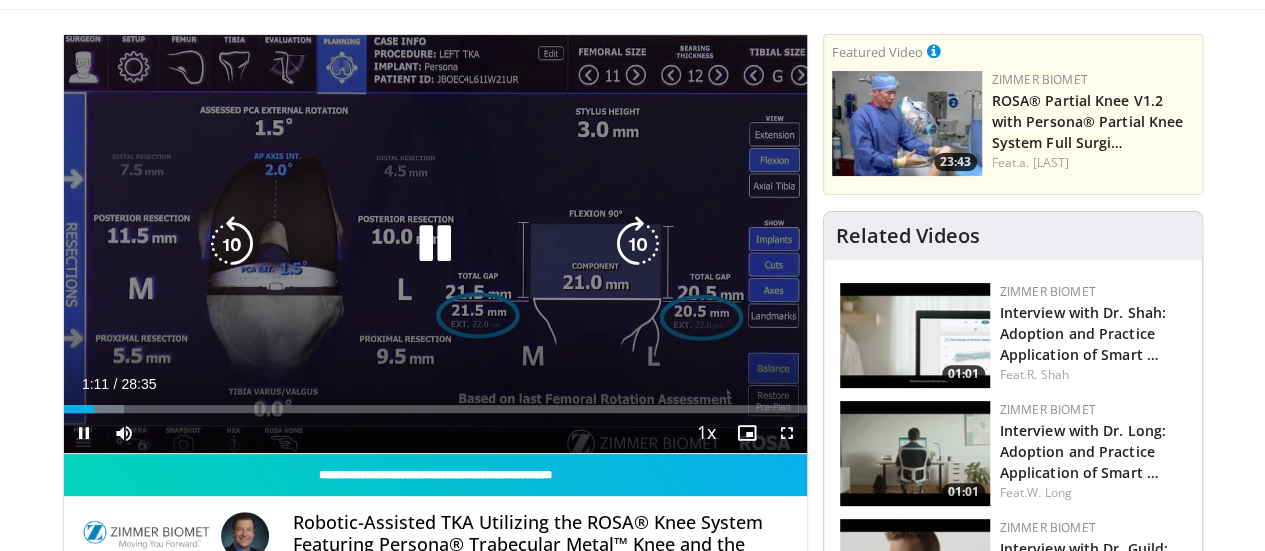 click at bounding box center [232, 244] 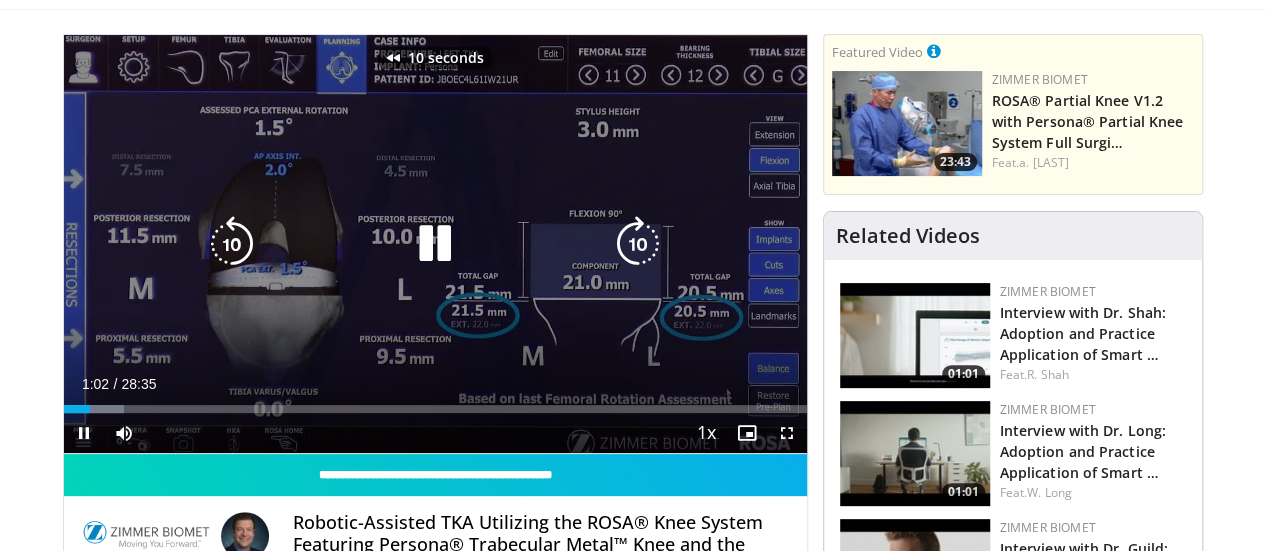 click at bounding box center (232, 244) 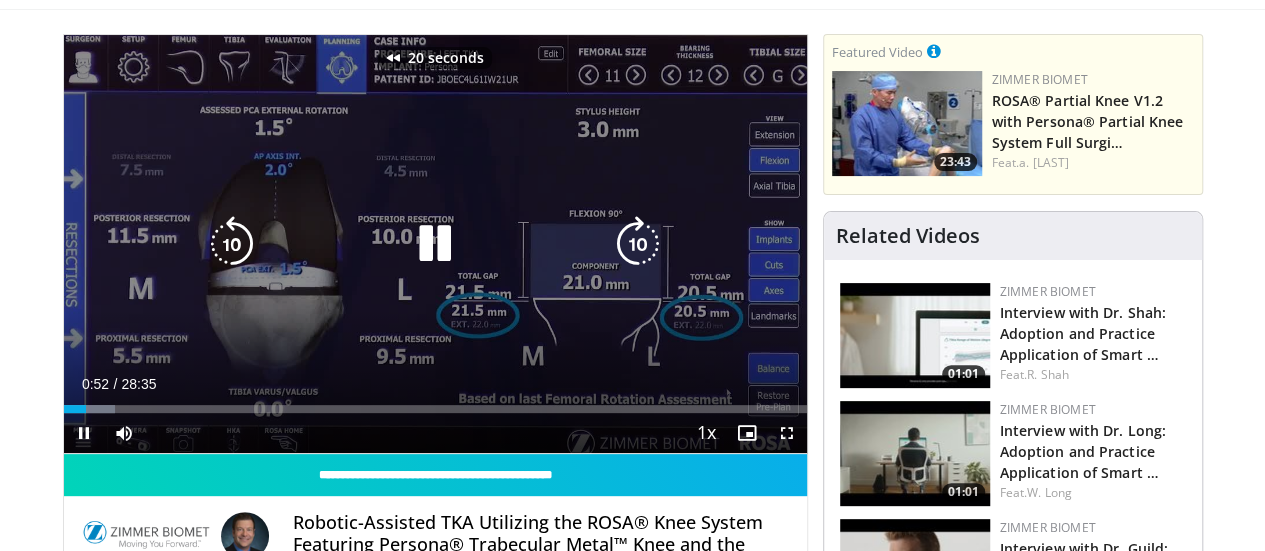 click at bounding box center [232, 244] 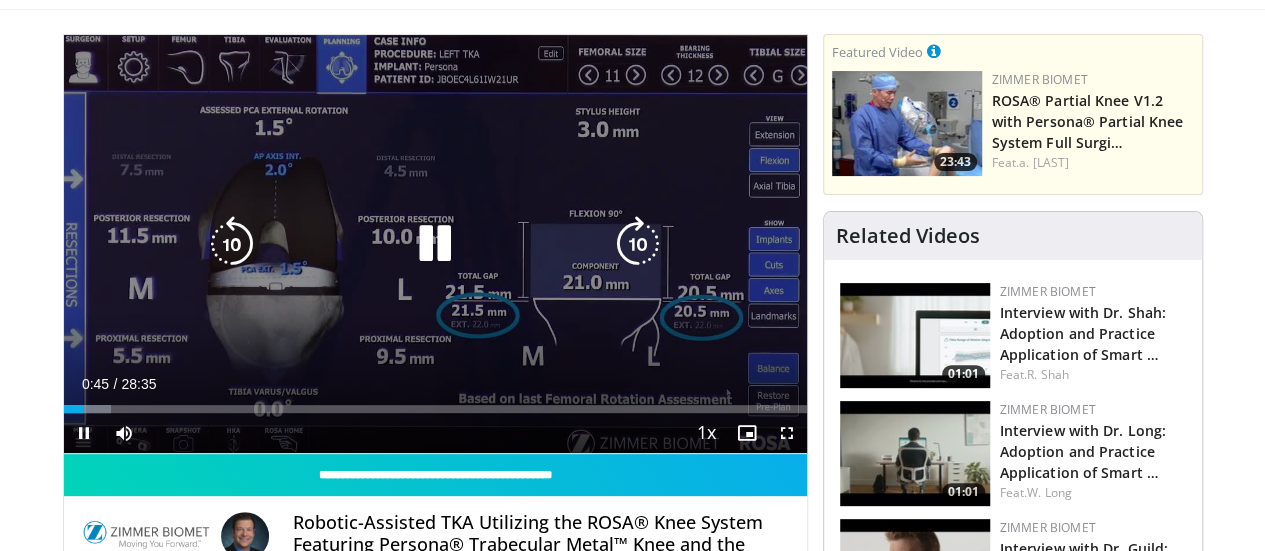 click at bounding box center (638, 244) 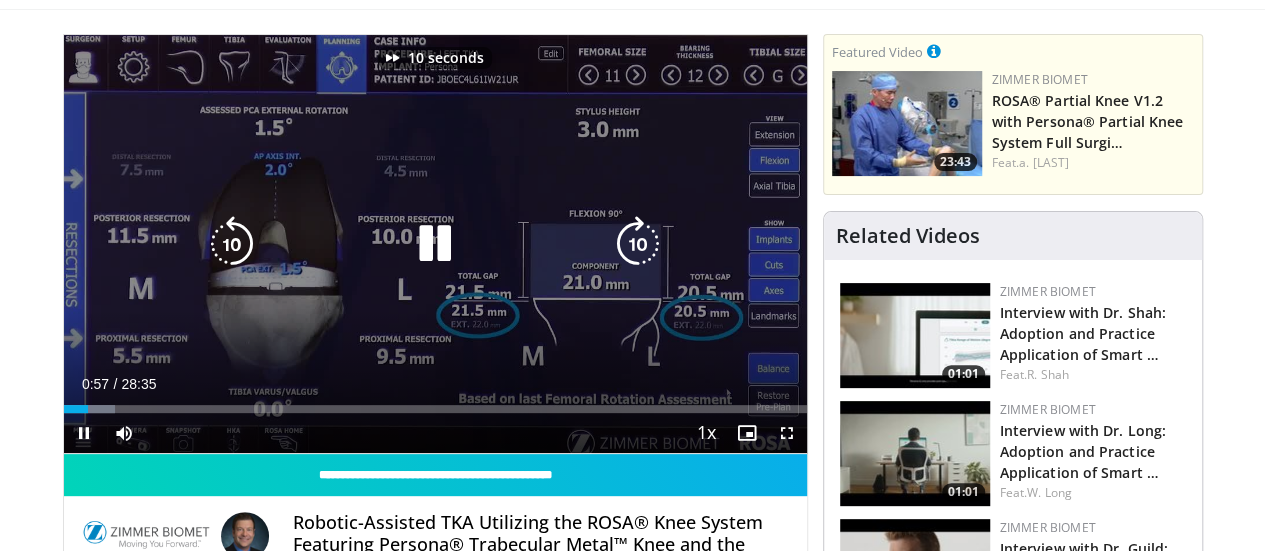 click at bounding box center (435, 244) 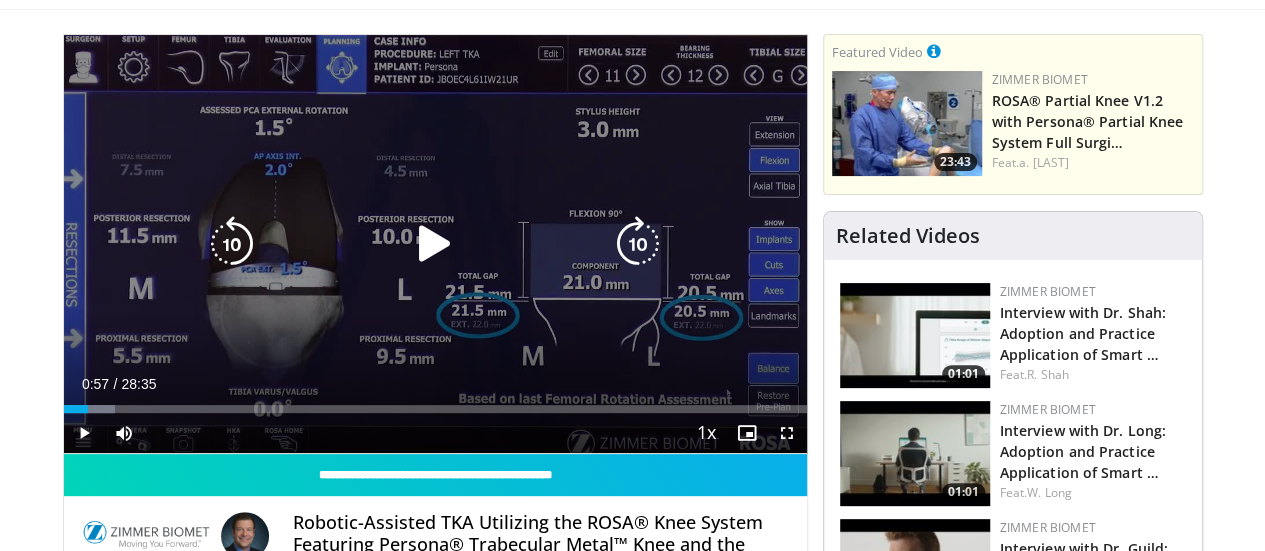 click at bounding box center [435, 244] 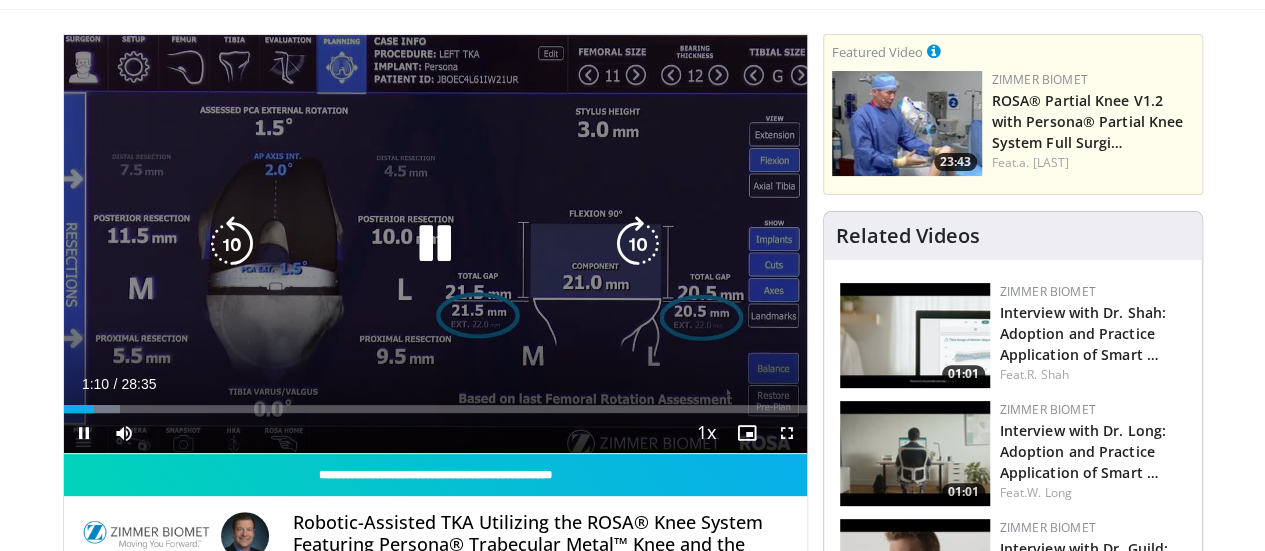 click at bounding box center (638, 244) 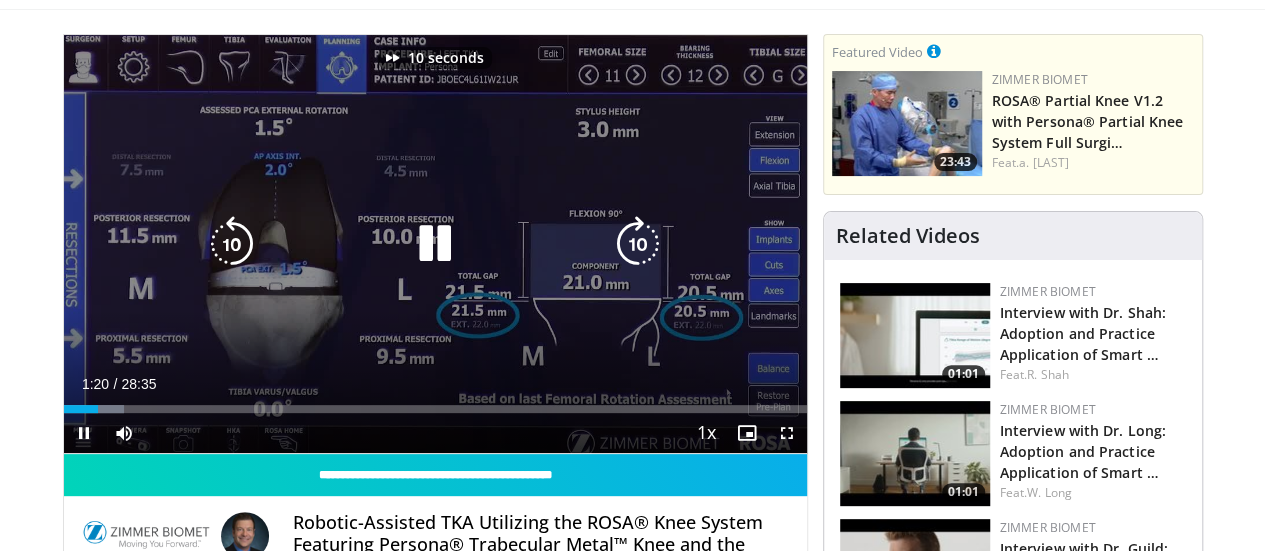 click at bounding box center (638, 244) 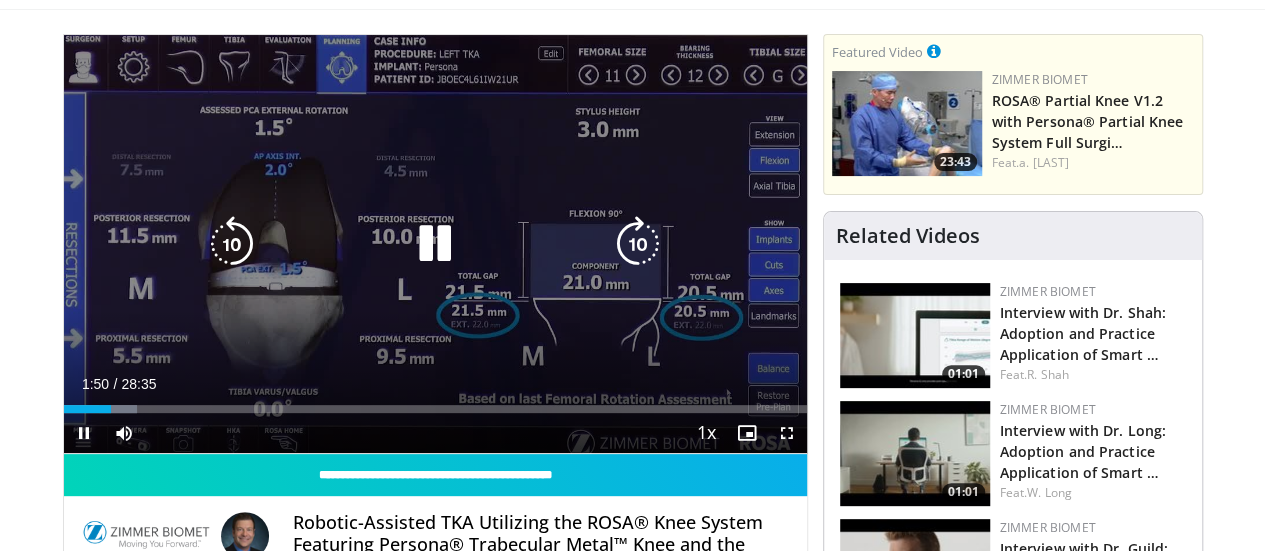 click at bounding box center [638, 244] 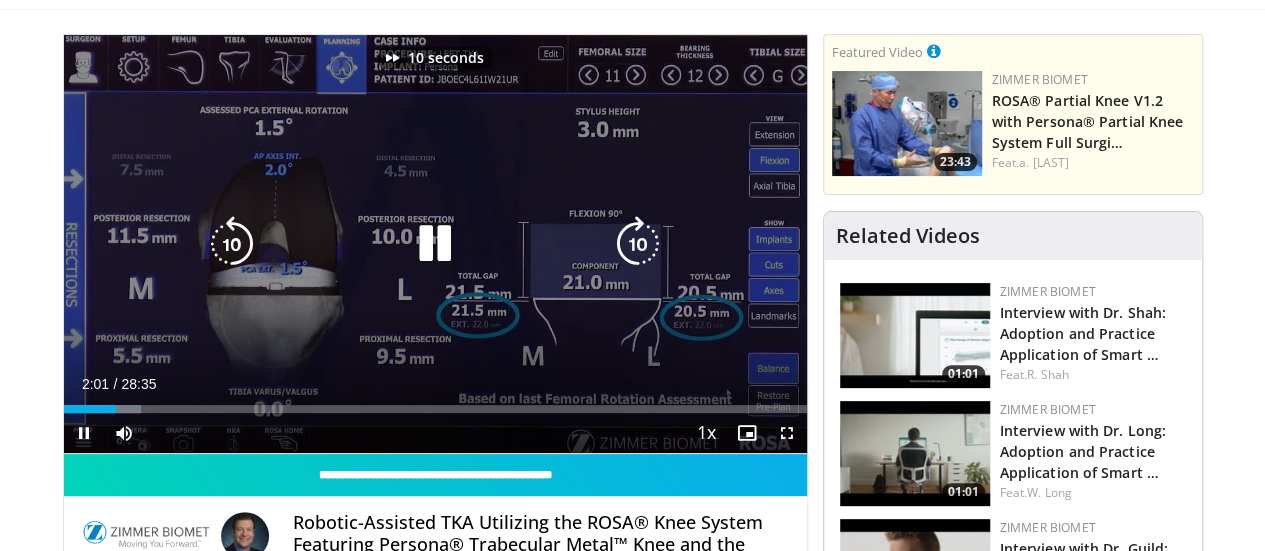 click at bounding box center (638, 244) 